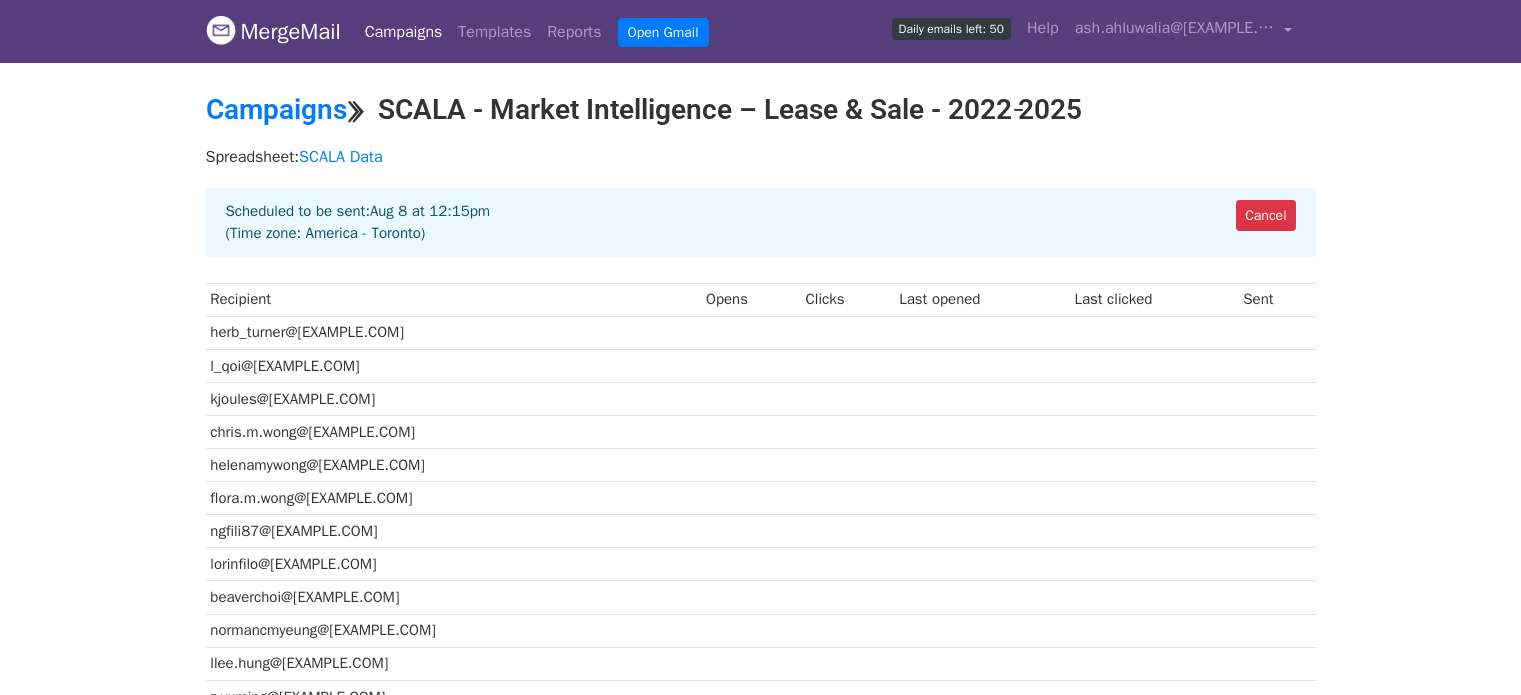 scroll, scrollTop: 0, scrollLeft: 0, axis: both 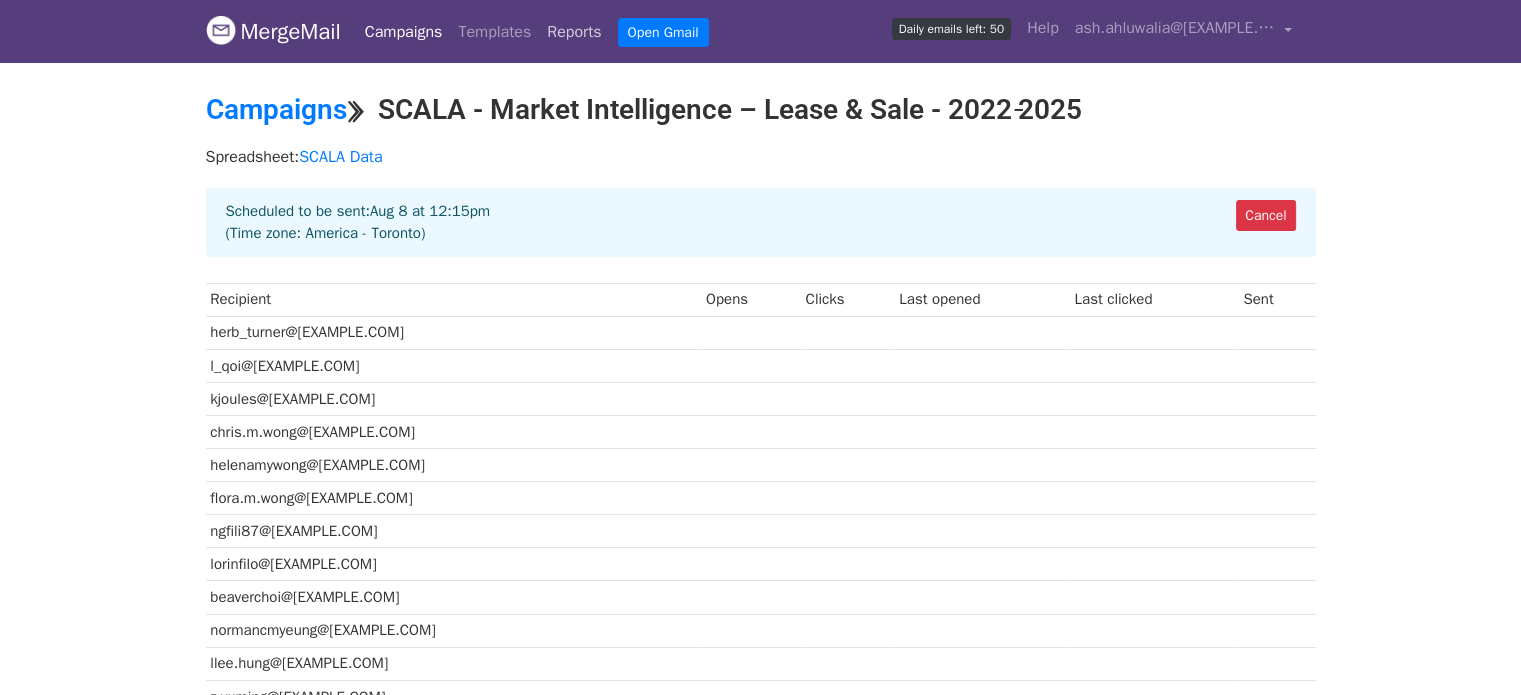 click on "Reports" at bounding box center (574, 32) 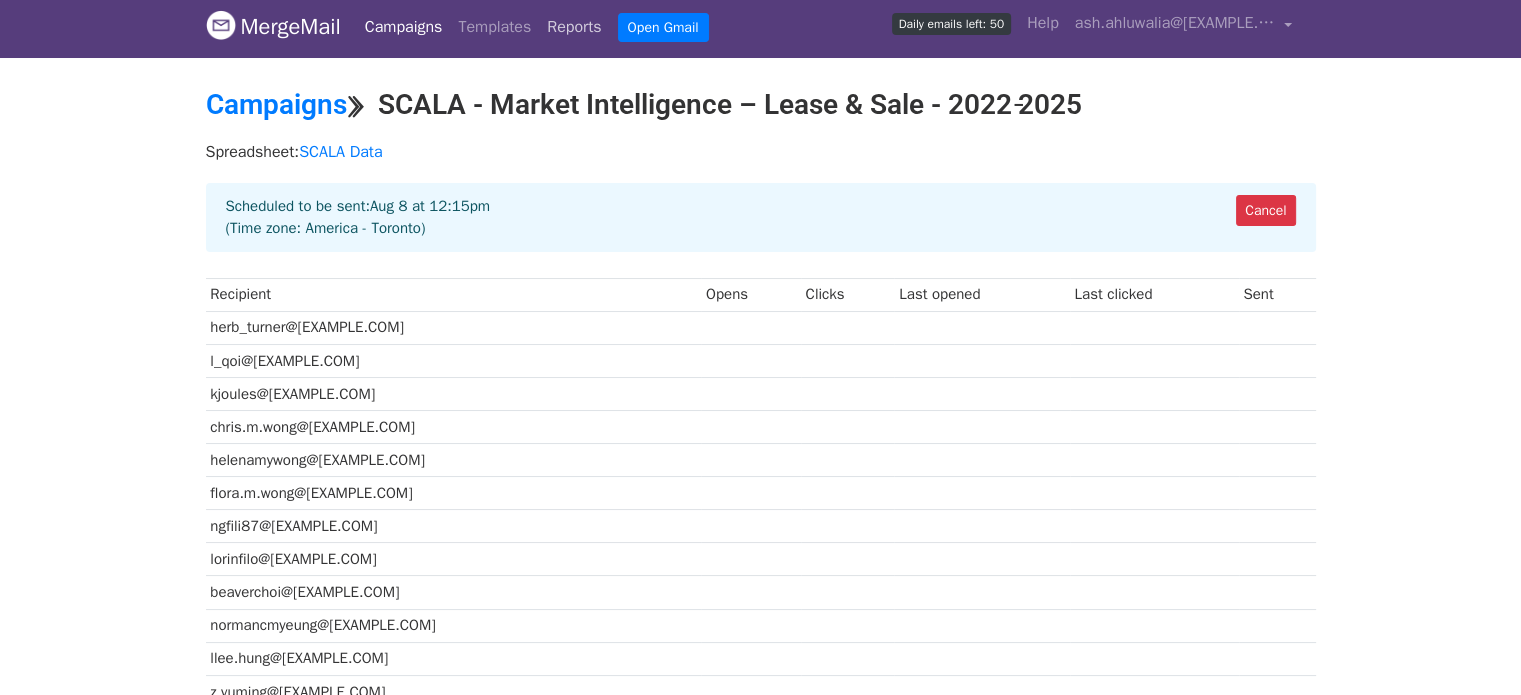 scroll, scrollTop: 65, scrollLeft: 0, axis: vertical 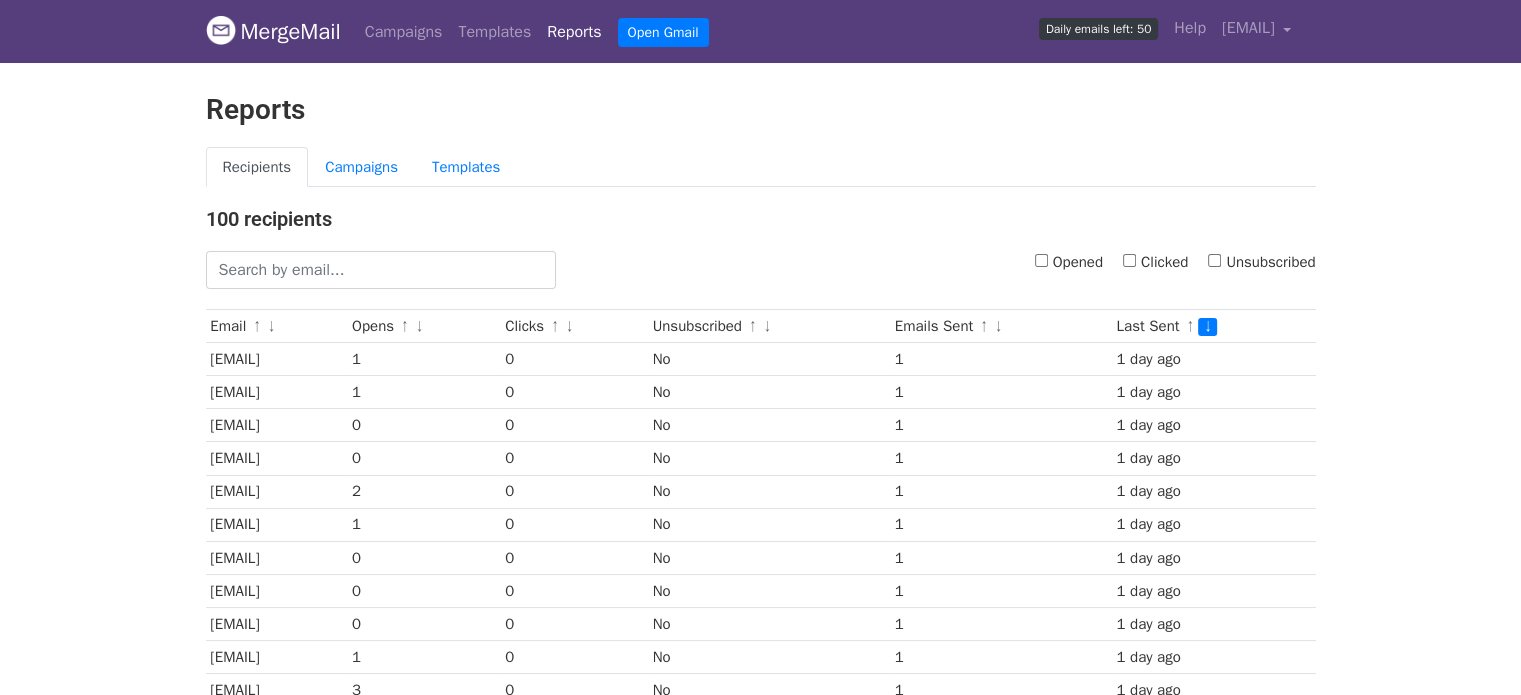 click on "Recipients
Campaigns
Templates" at bounding box center (761, 177) 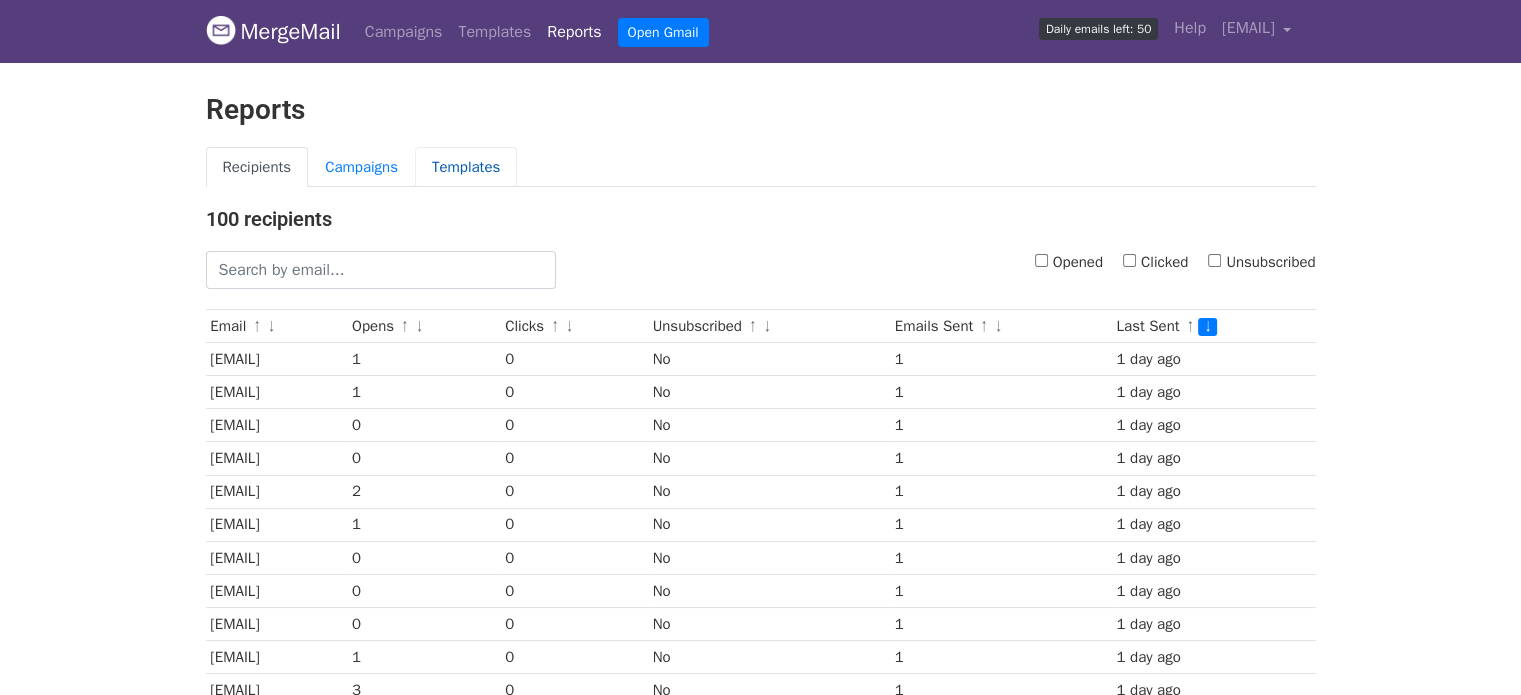 click on "Templates" at bounding box center (466, 167) 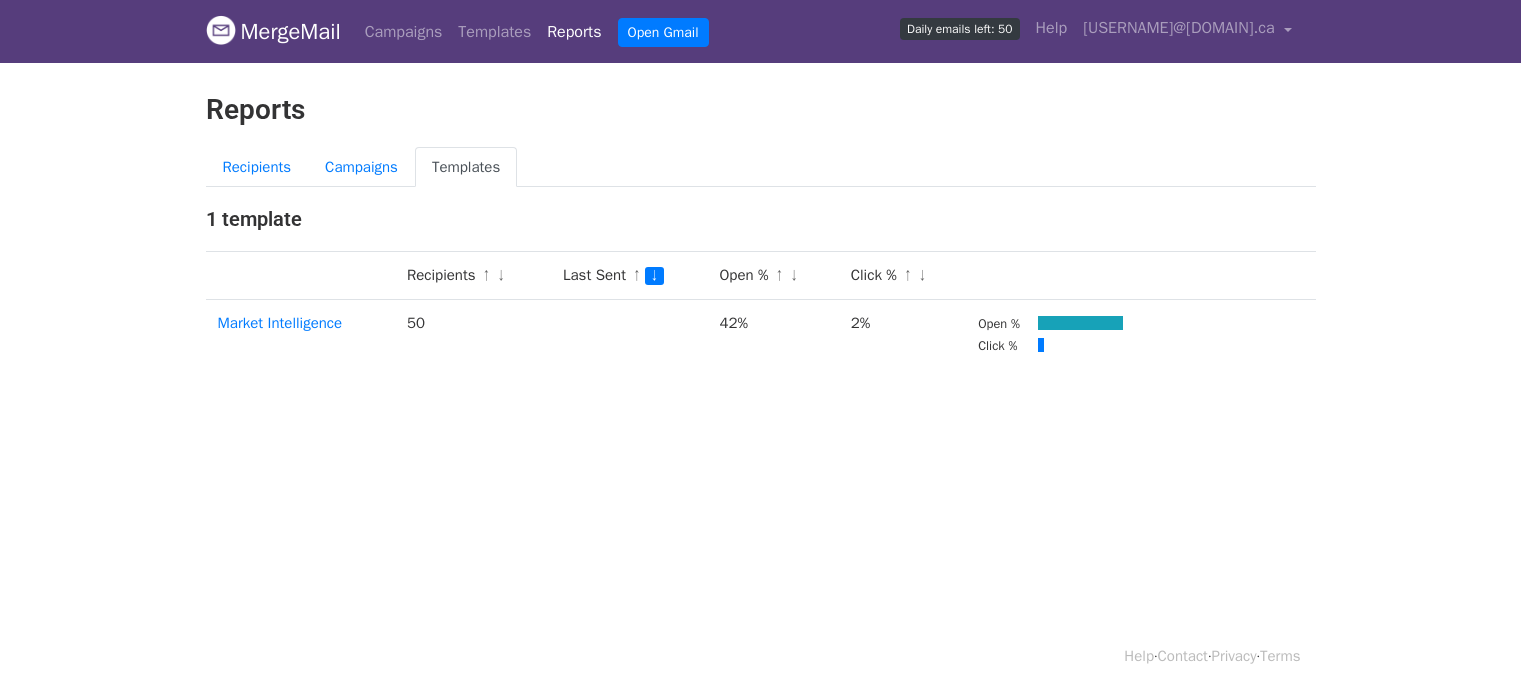 scroll, scrollTop: 0, scrollLeft: 0, axis: both 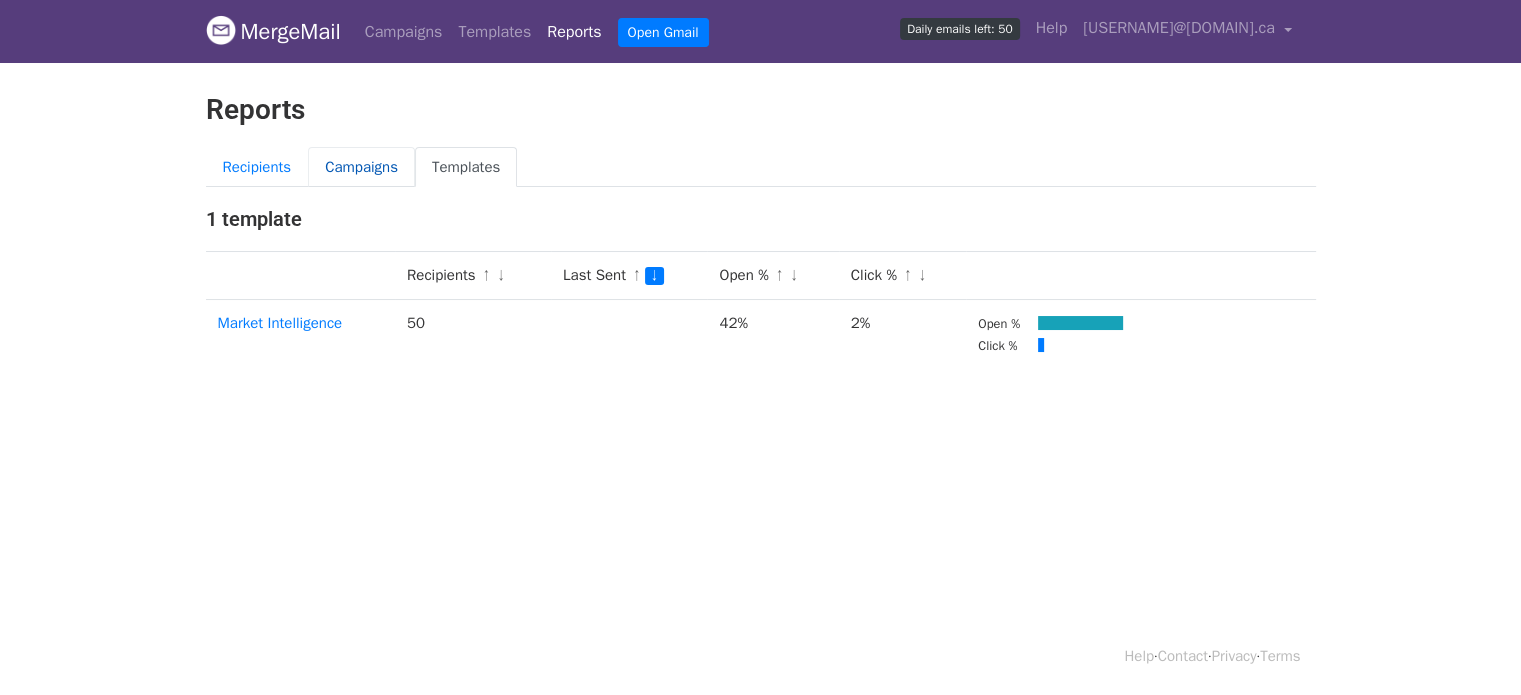 click on "Campaigns" at bounding box center [361, 167] 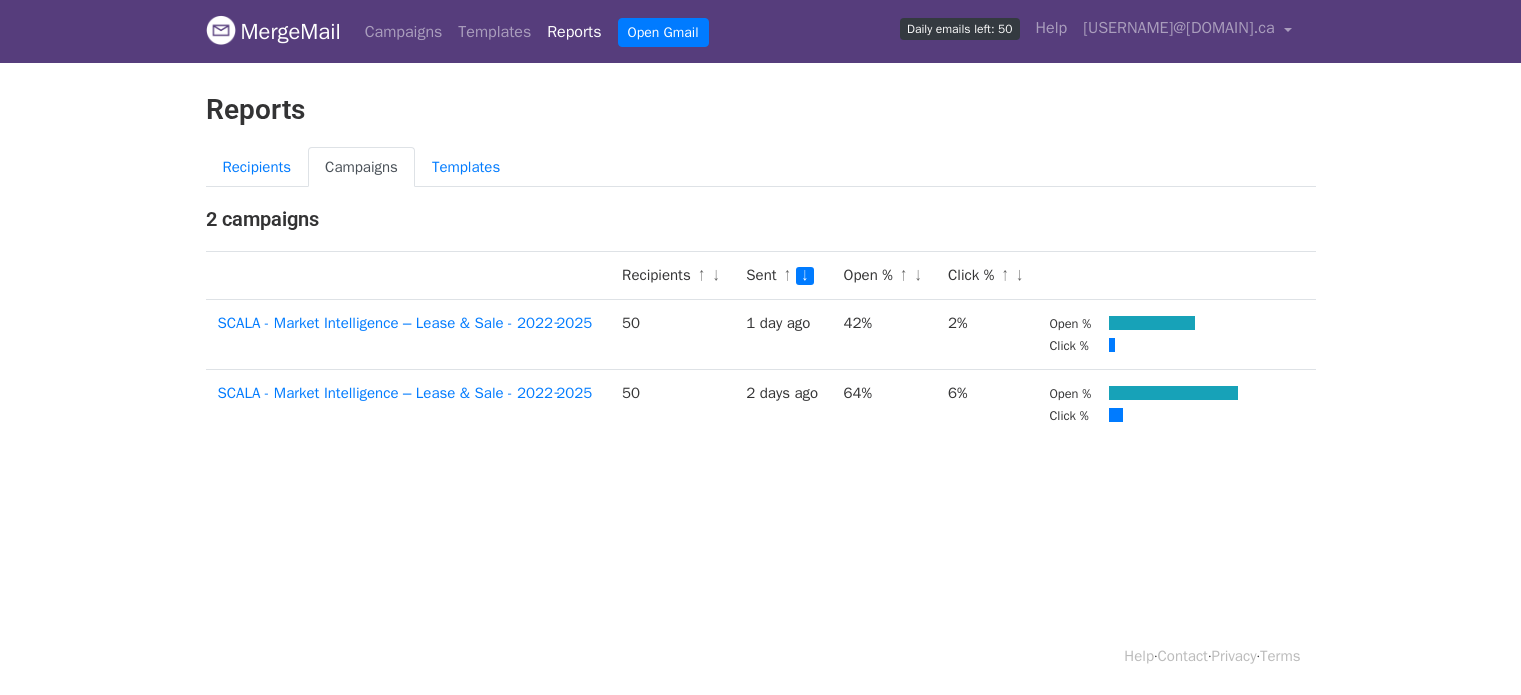 scroll, scrollTop: 0, scrollLeft: 0, axis: both 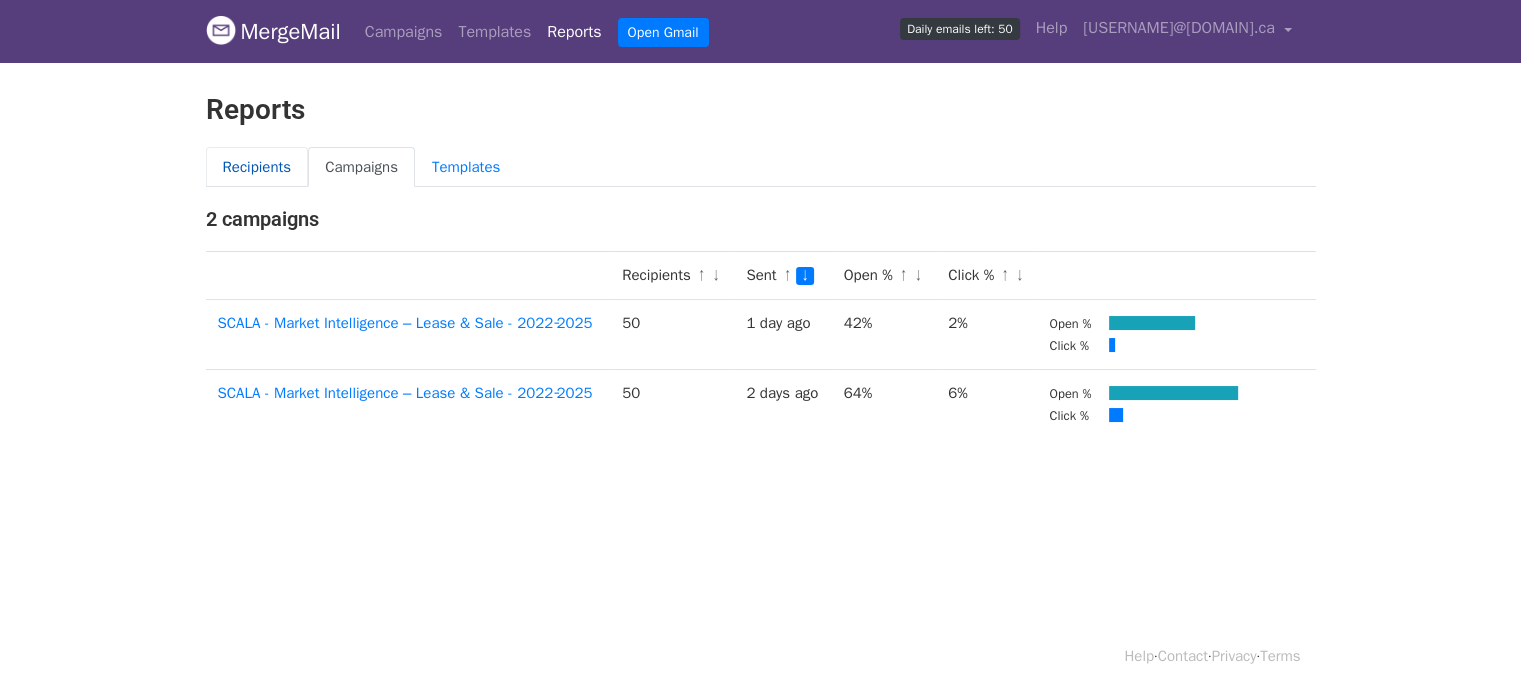 click on "Recipients" at bounding box center [257, 167] 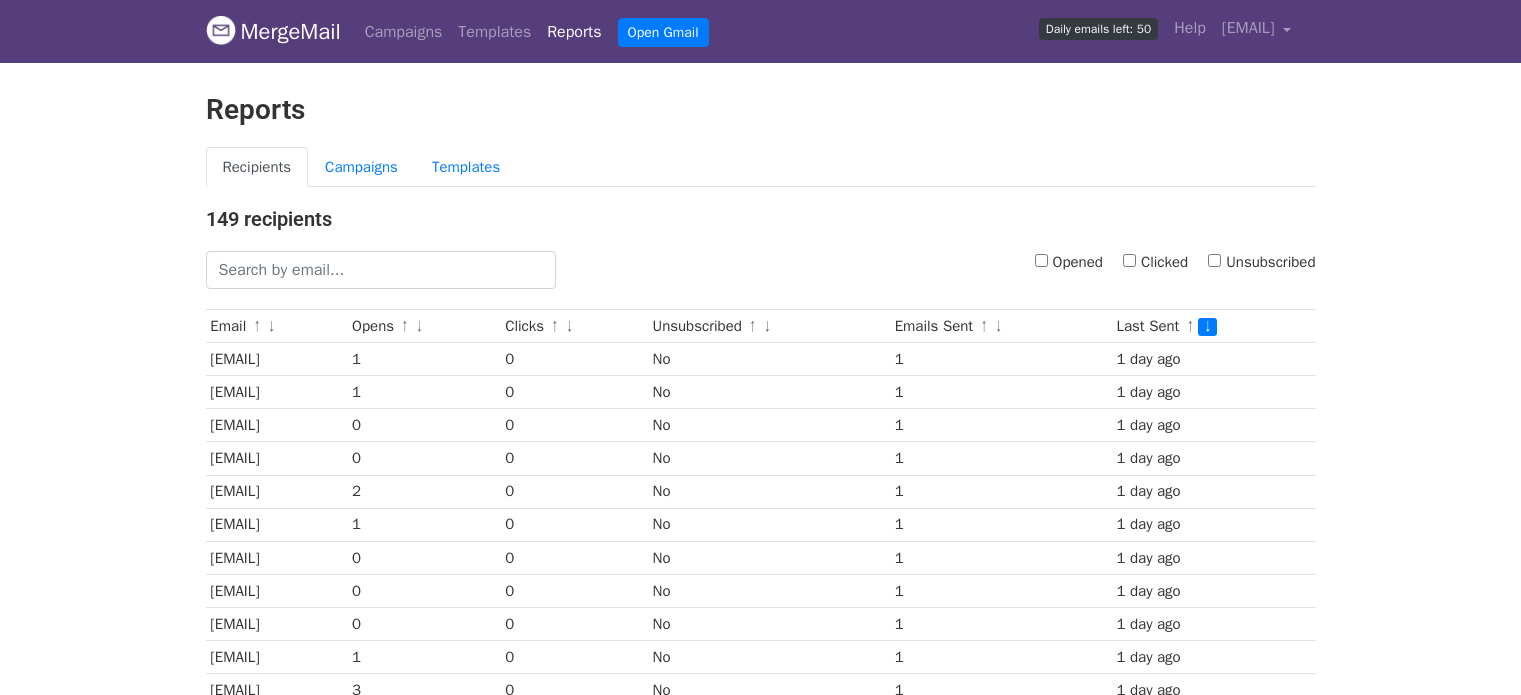scroll, scrollTop: 0, scrollLeft: 0, axis: both 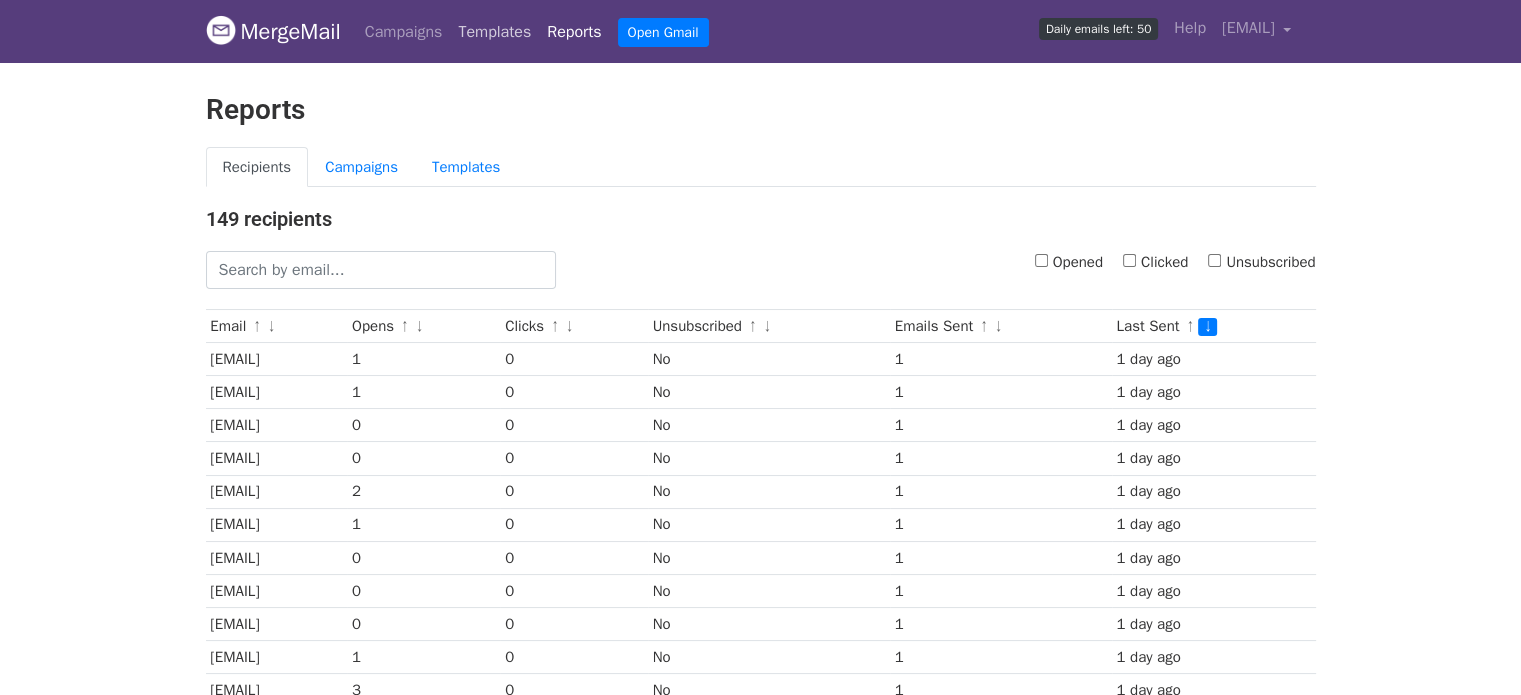 click on "Templates" at bounding box center (494, 32) 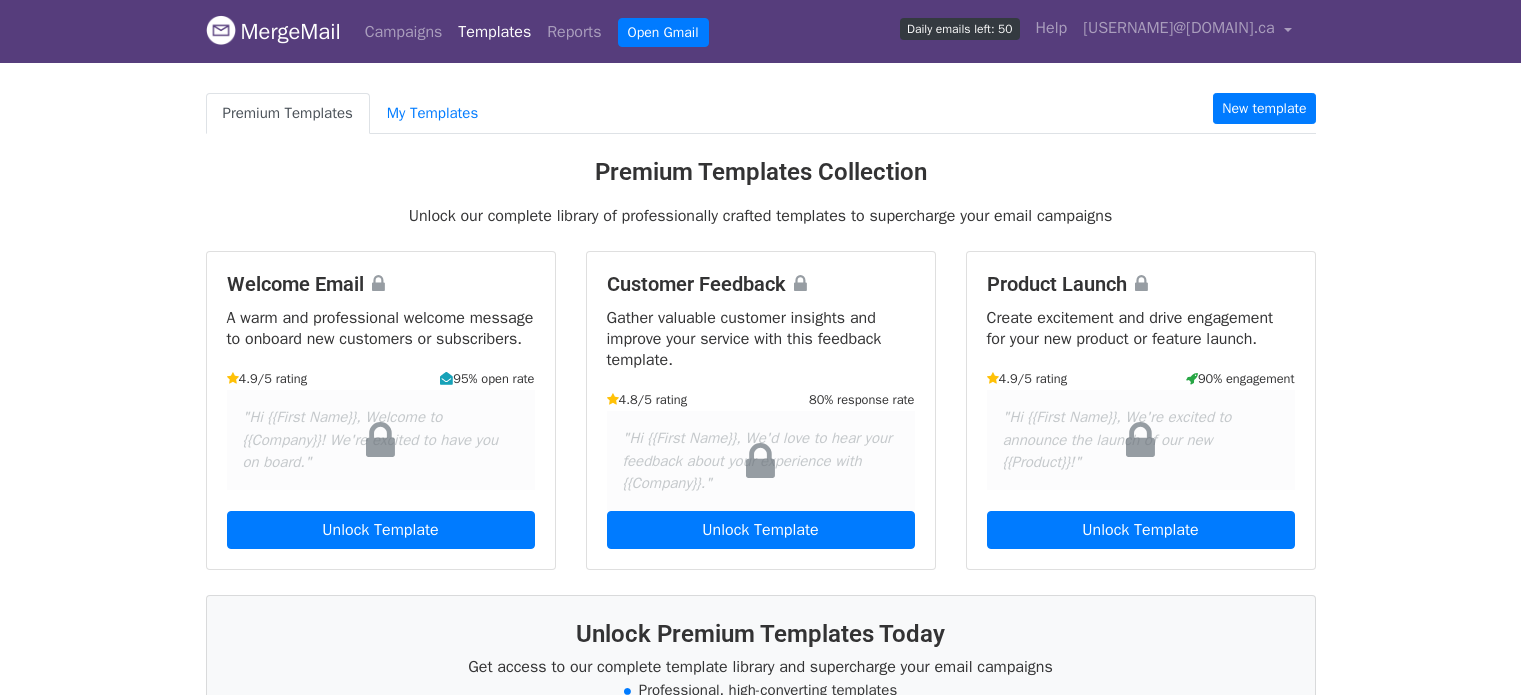 scroll, scrollTop: 0, scrollLeft: 0, axis: both 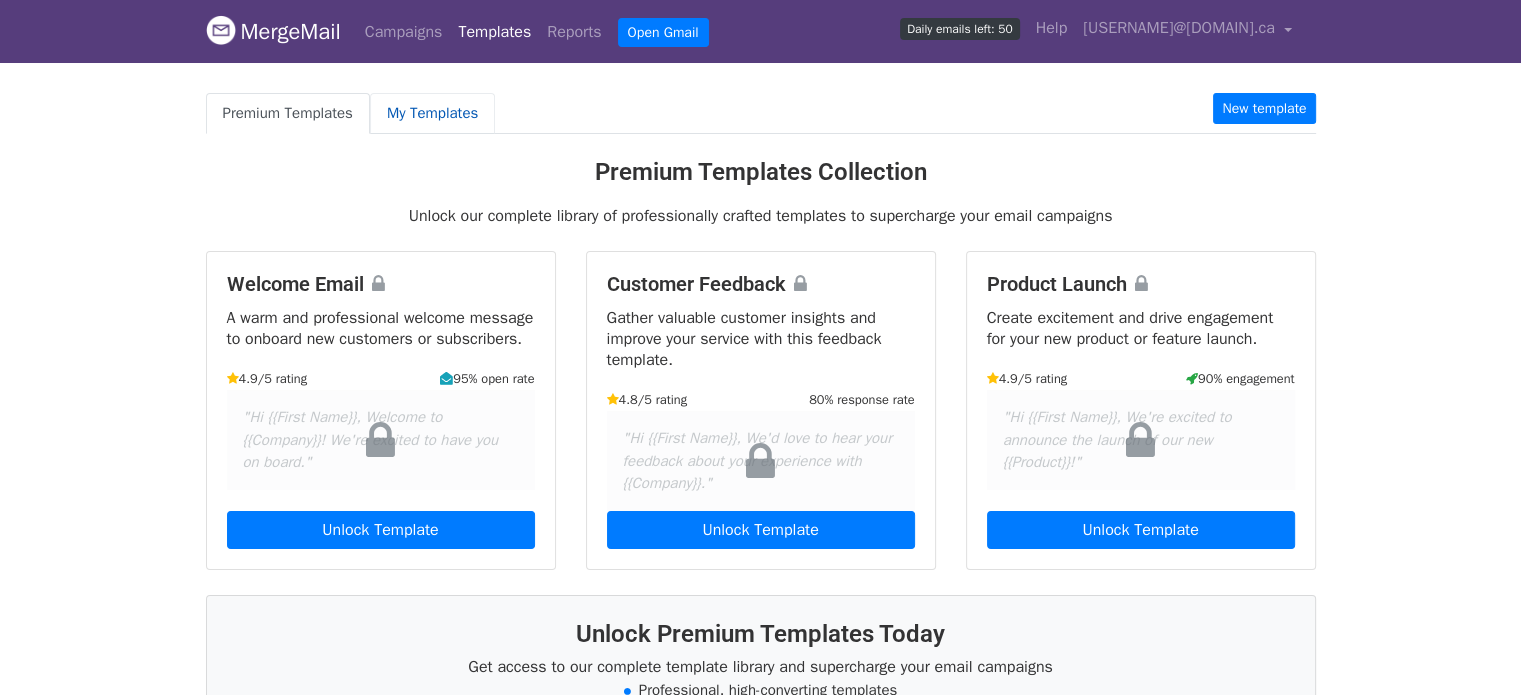 click on "My Templates" at bounding box center [432, 113] 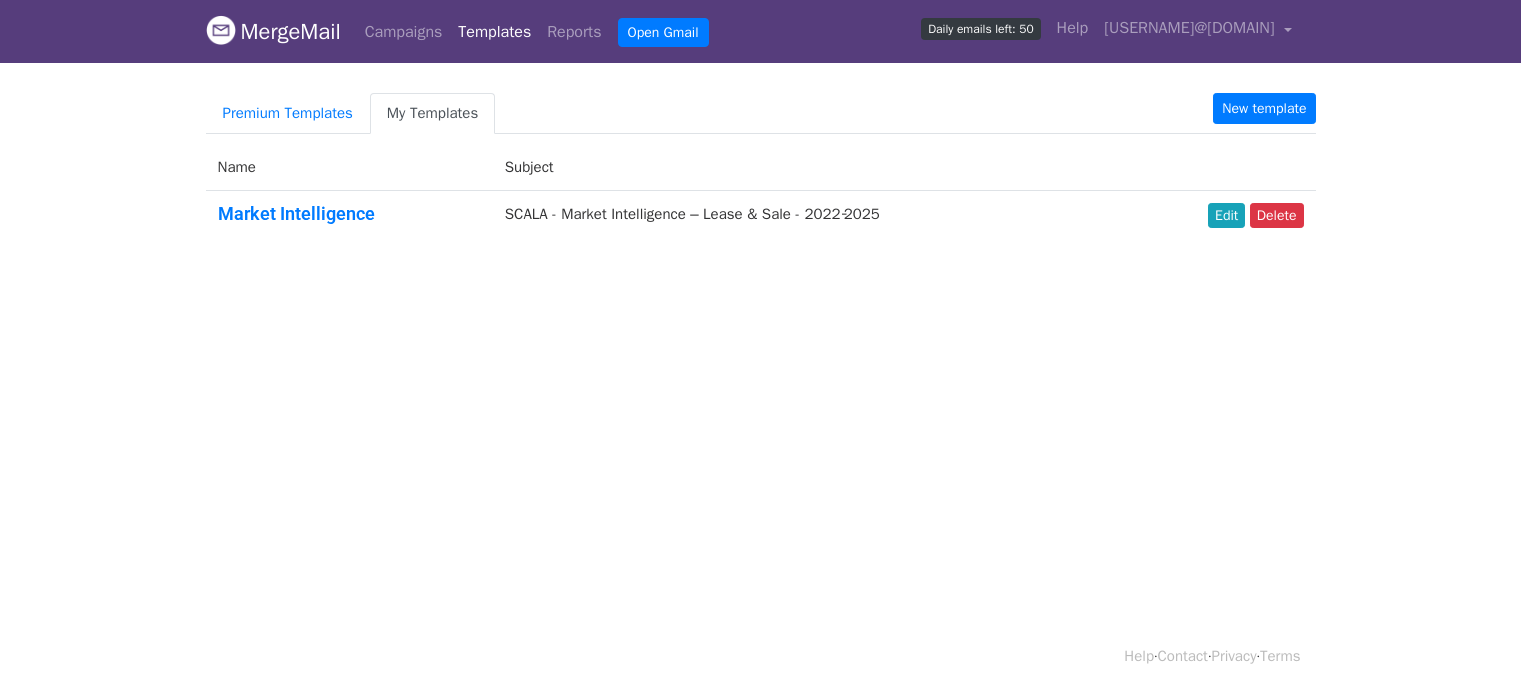 scroll, scrollTop: 0, scrollLeft: 0, axis: both 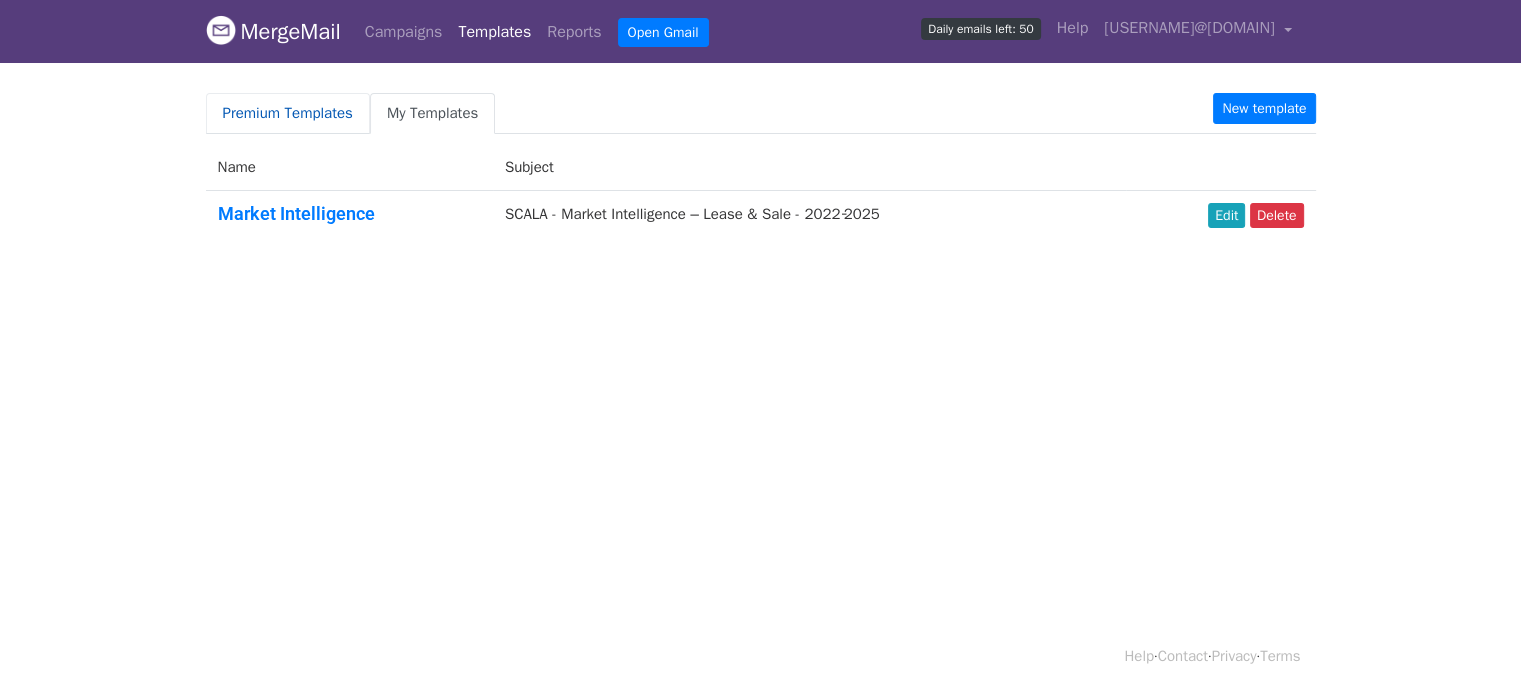 click on "Premium Templates" at bounding box center [288, 113] 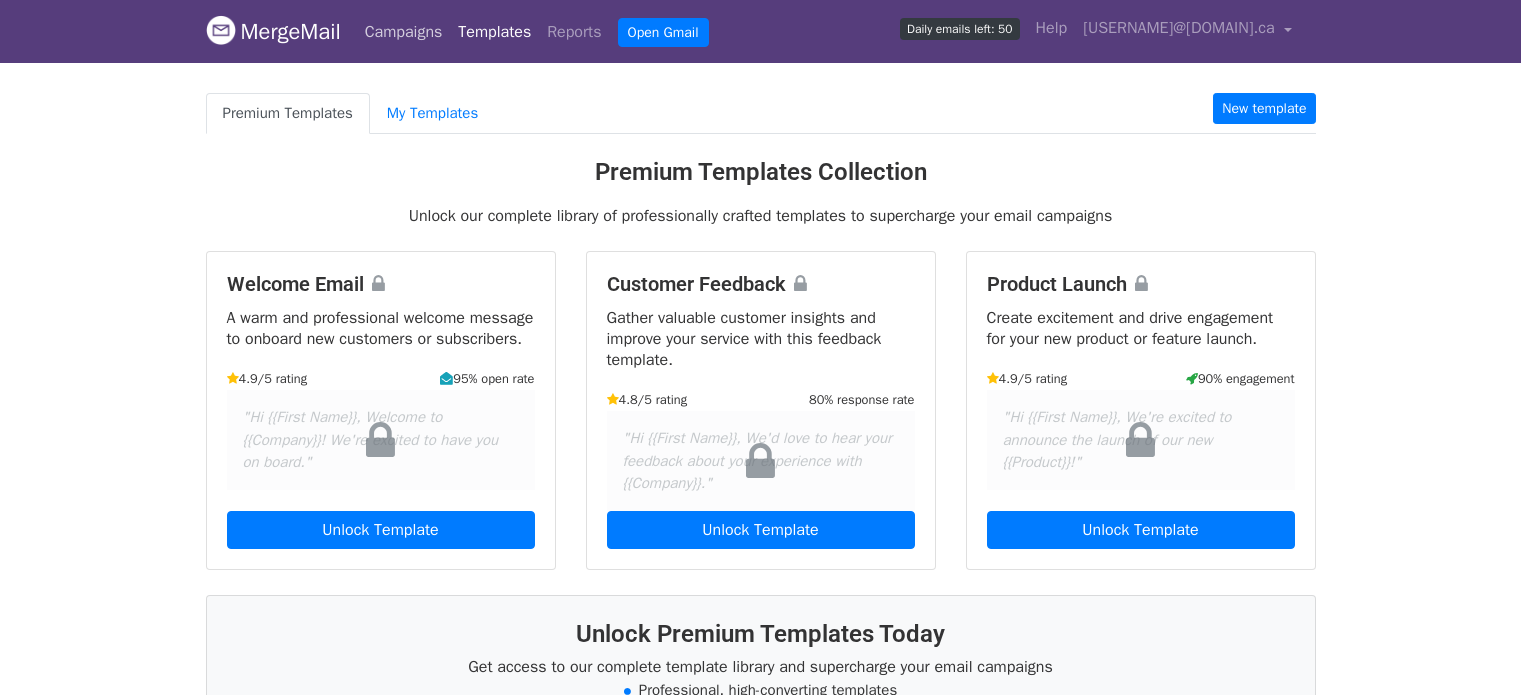 scroll, scrollTop: 0, scrollLeft: 0, axis: both 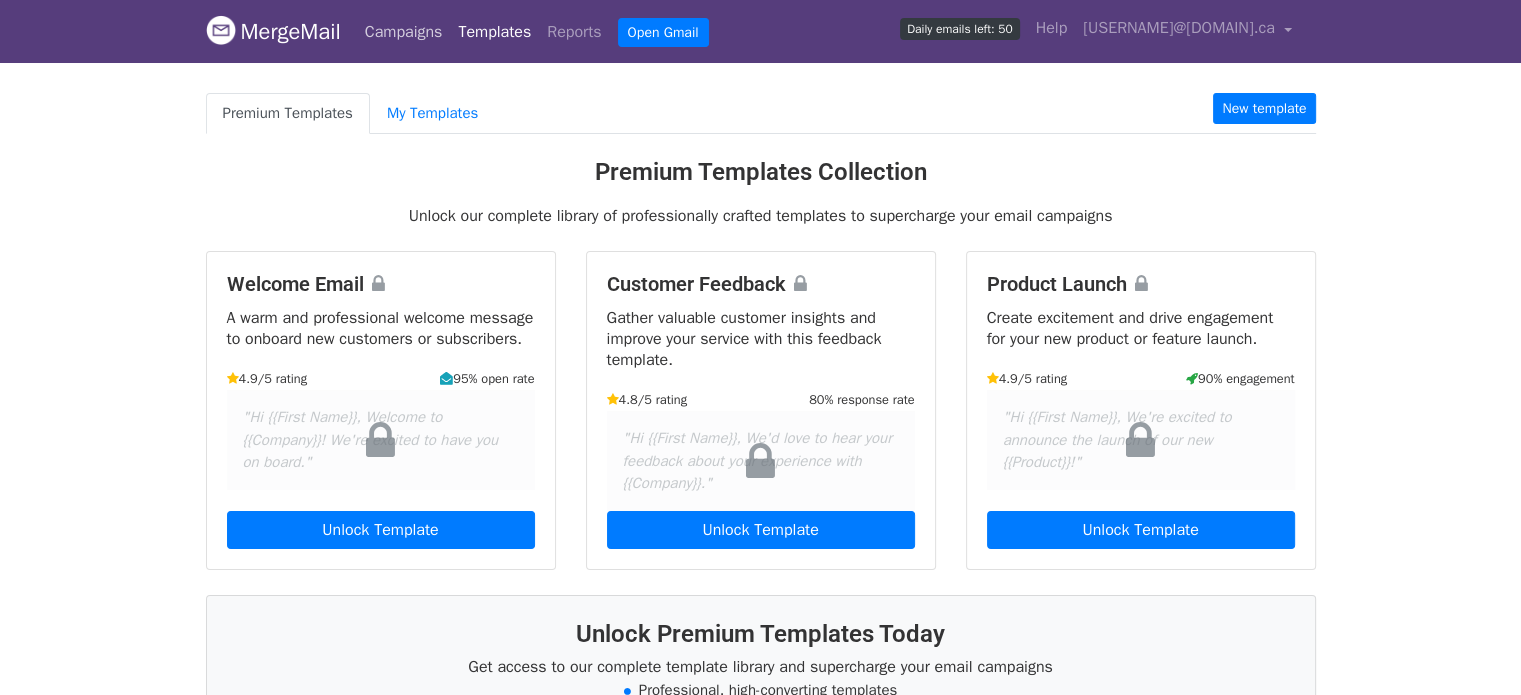 click on "Campaigns" at bounding box center (404, 32) 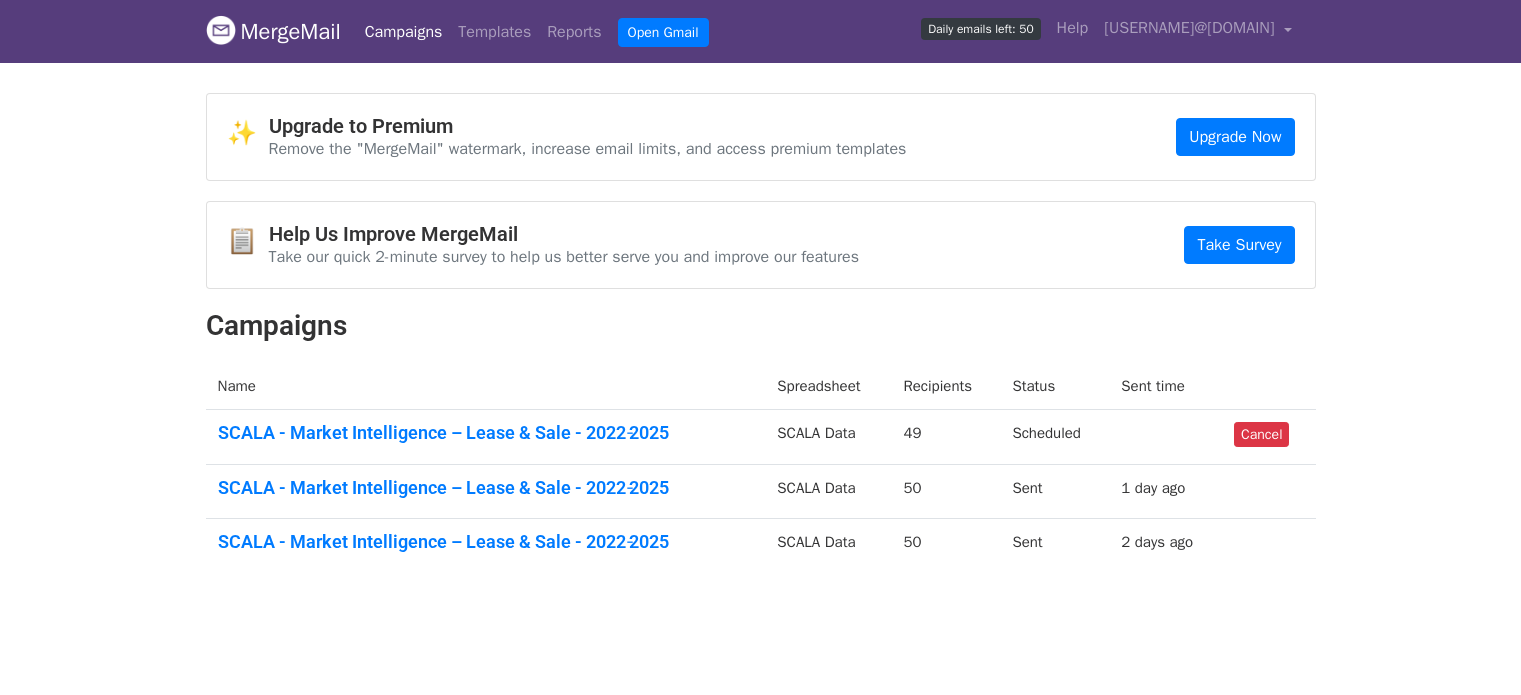 scroll, scrollTop: 0, scrollLeft: 0, axis: both 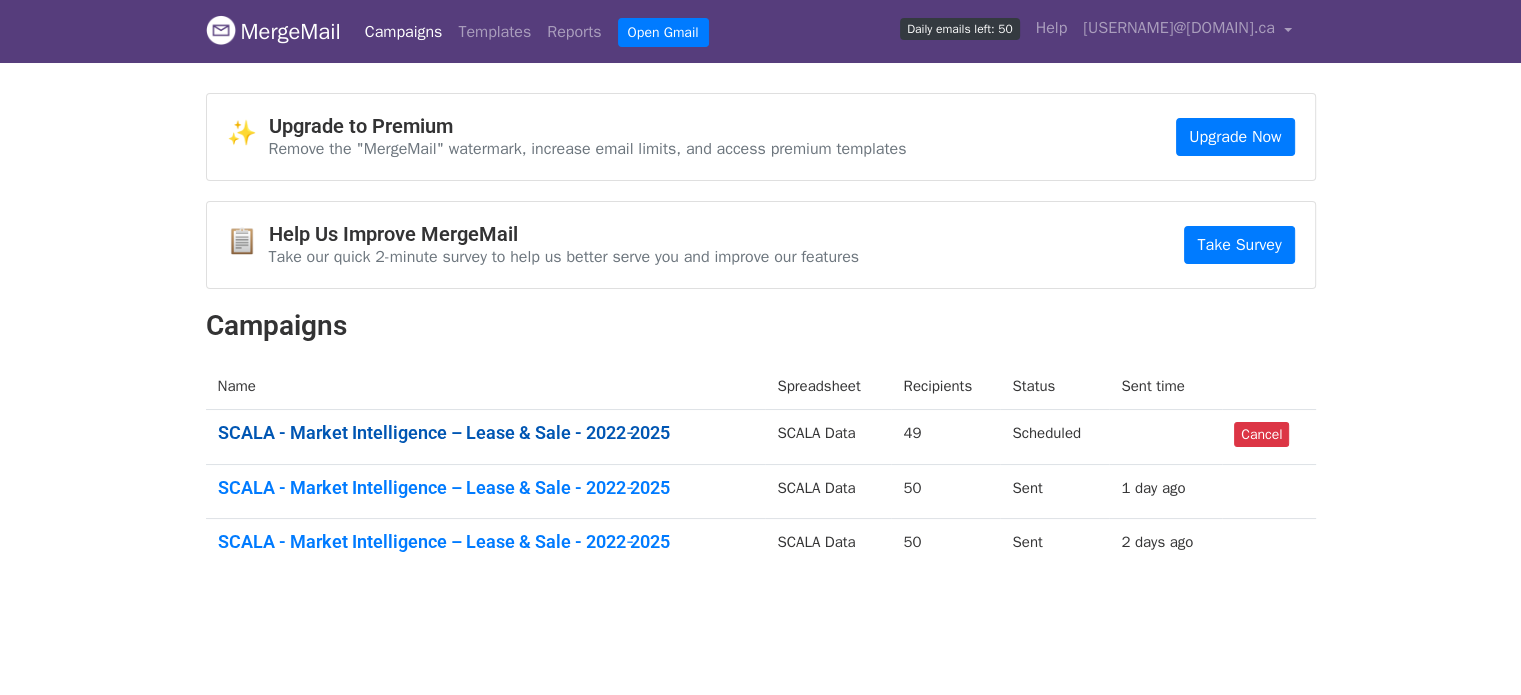 click on "SCALA - Market Intelligence – Lease & Sale - 2022‑2025" at bounding box center [486, 433] 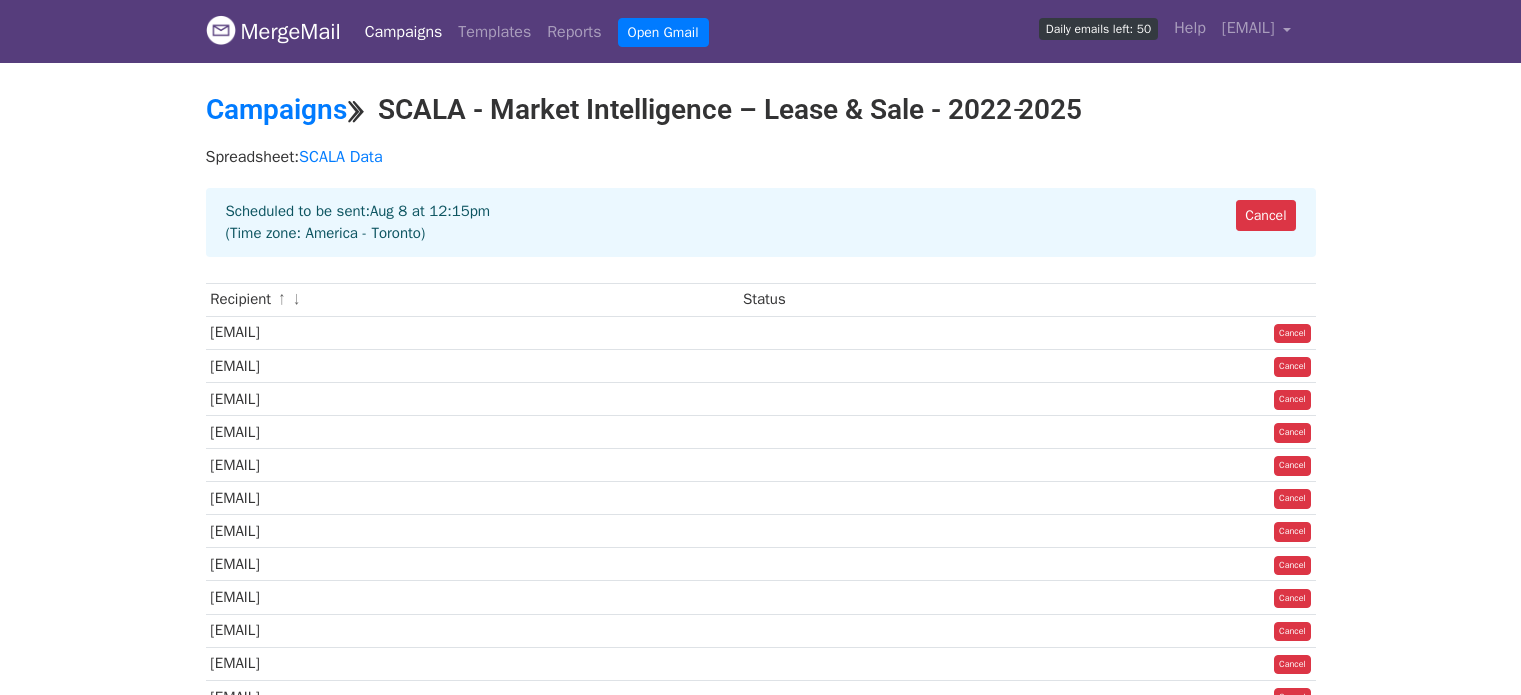 scroll, scrollTop: 0, scrollLeft: 0, axis: both 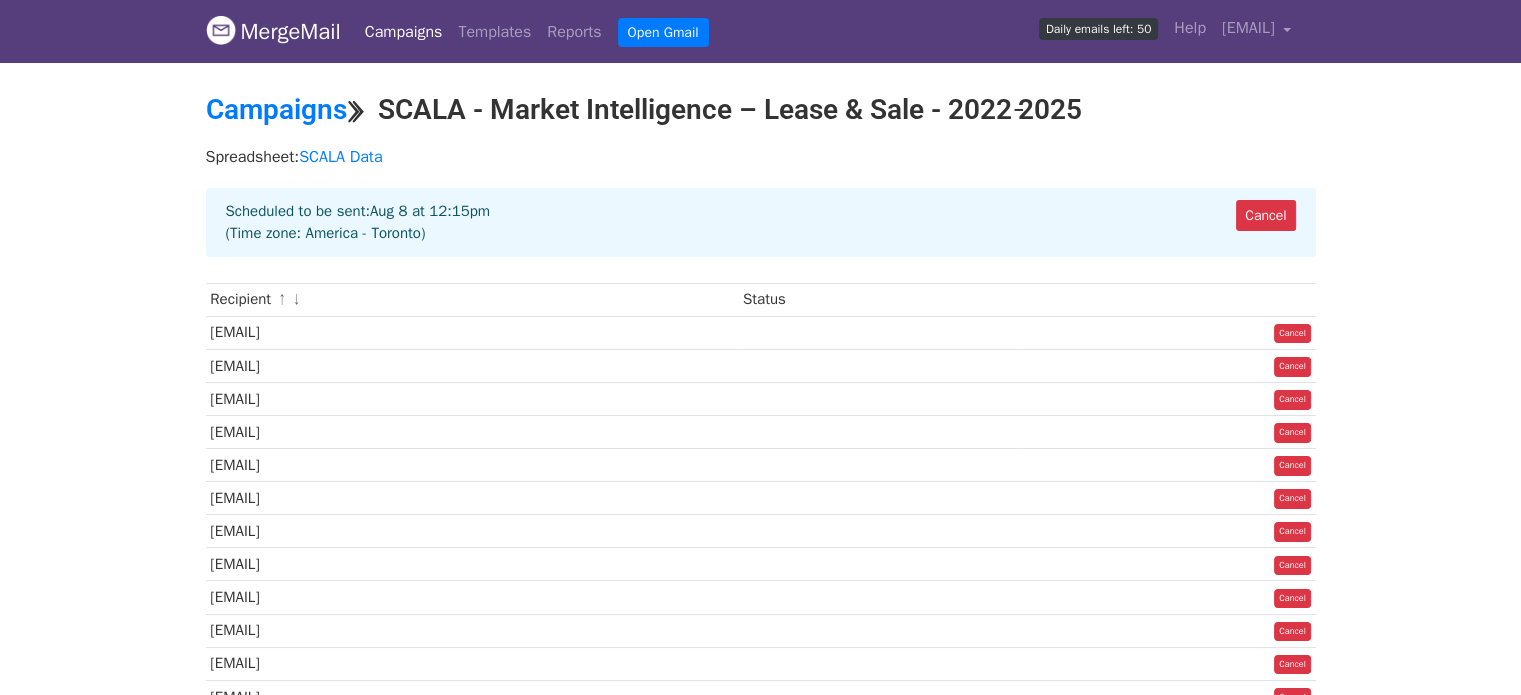 click on "Cancel
Scheduled to be sent:
Aug  8 at 12:15pm
(Time zone: America - Toronto)" at bounding box center (761, 222) 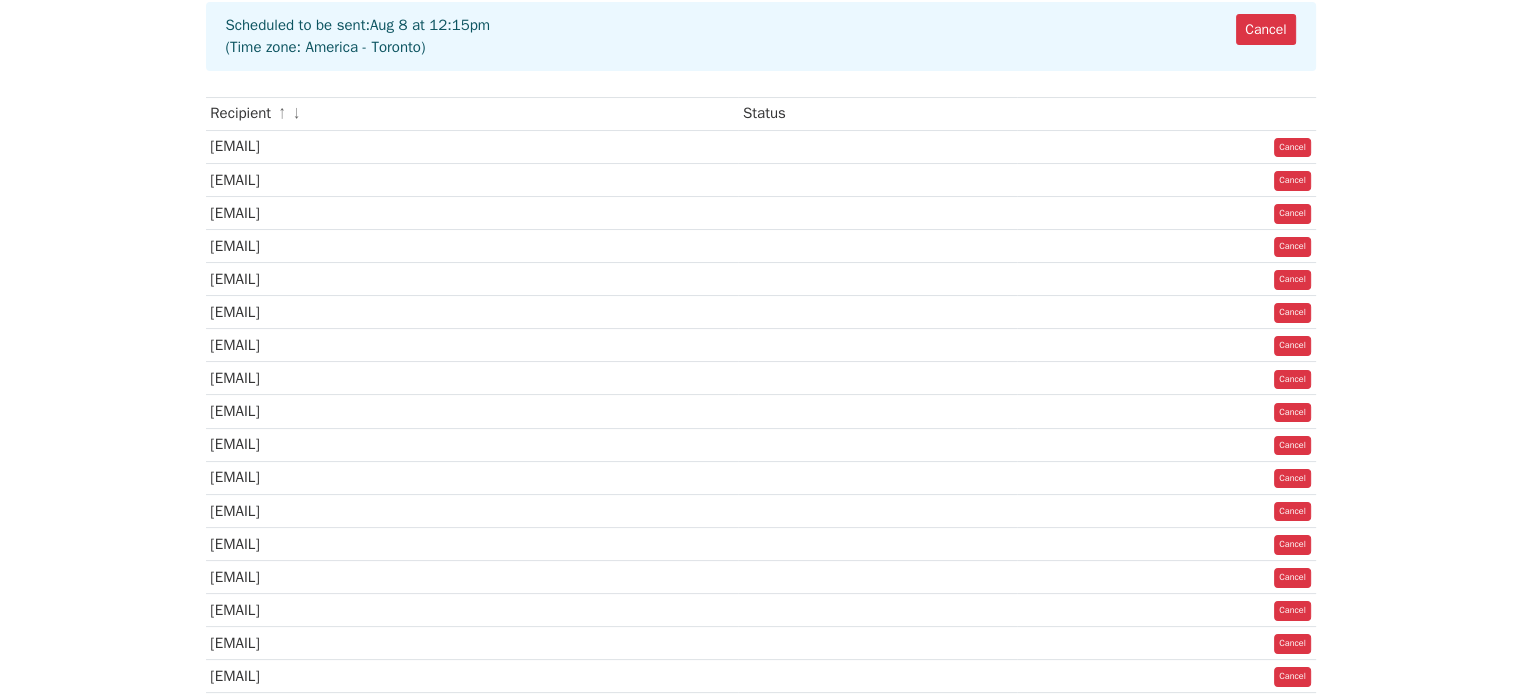 scroll, scrollTop: 0, scrollLeft: 0, axis: both 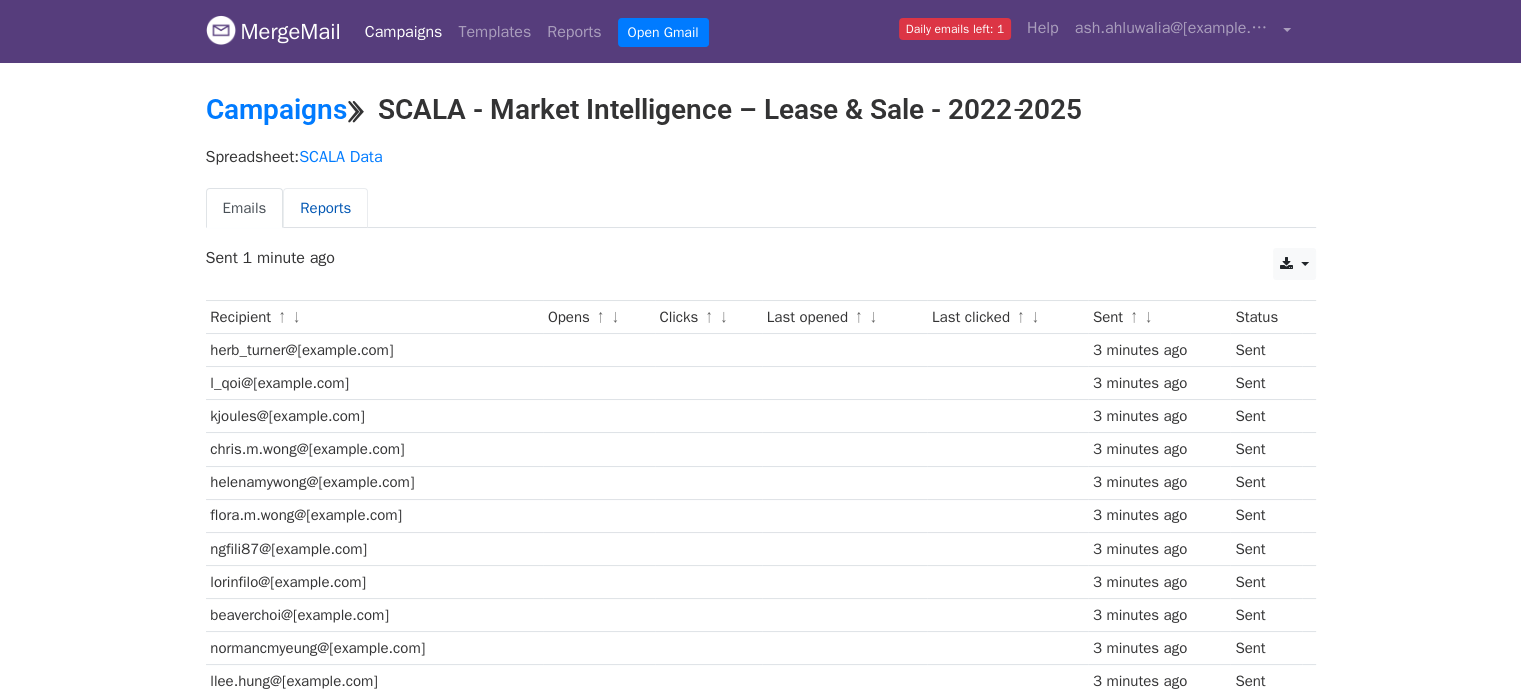 click on "Reports" at bounding box center (325, 208) 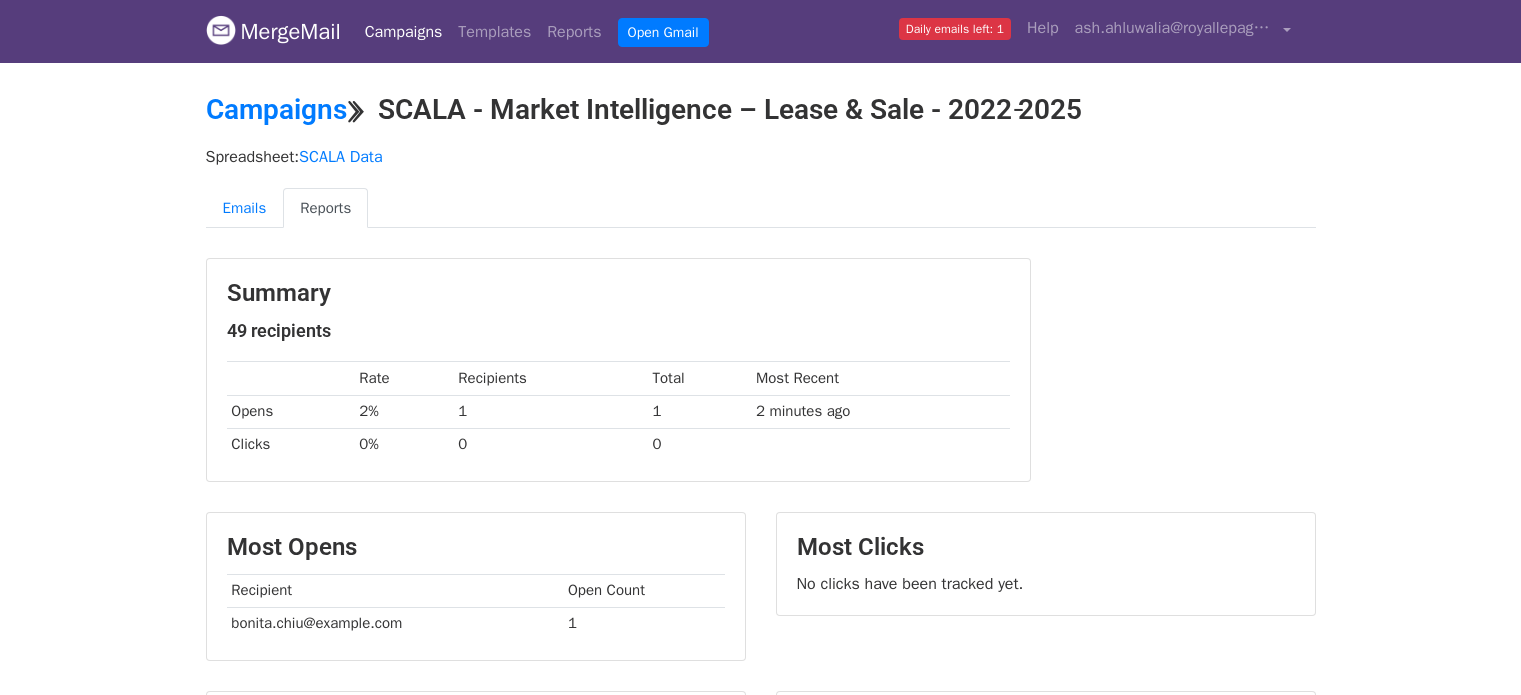 scroll, scrollTop: 0, scrollLeft: 0, axis: both 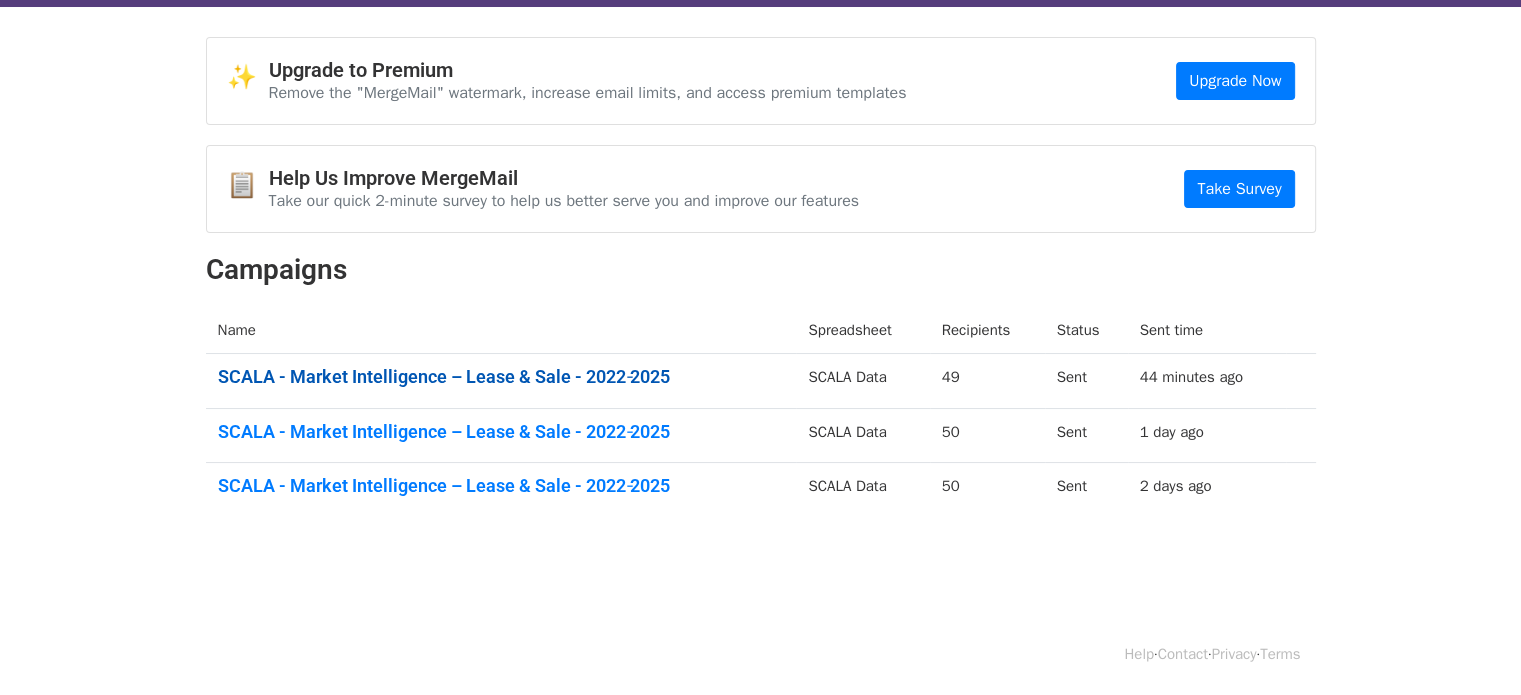 click on "SCALA - Market Intelligence – Lease & Sale - 2022‑2025" at bounding box center (501, 377) 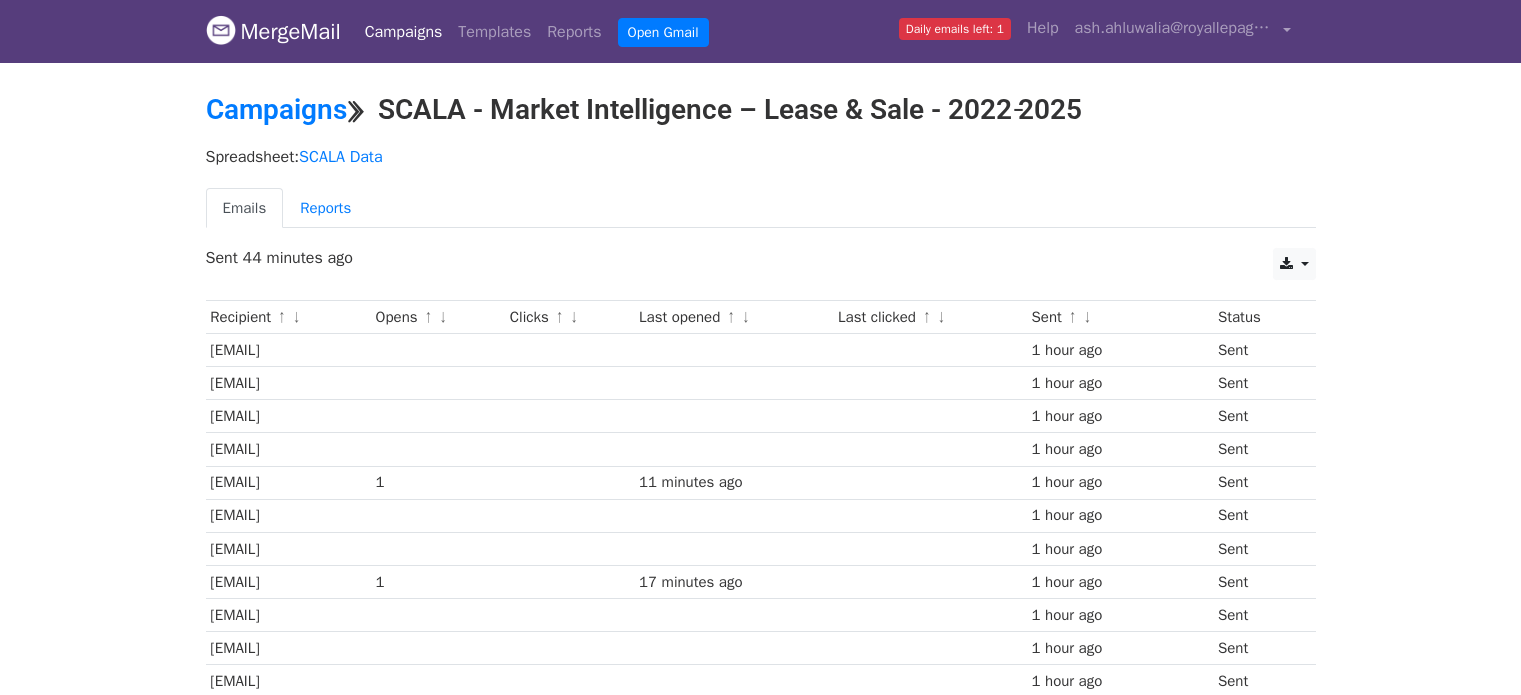 scroll, scrollTop: 0, scrollLeft: 0, axis: both 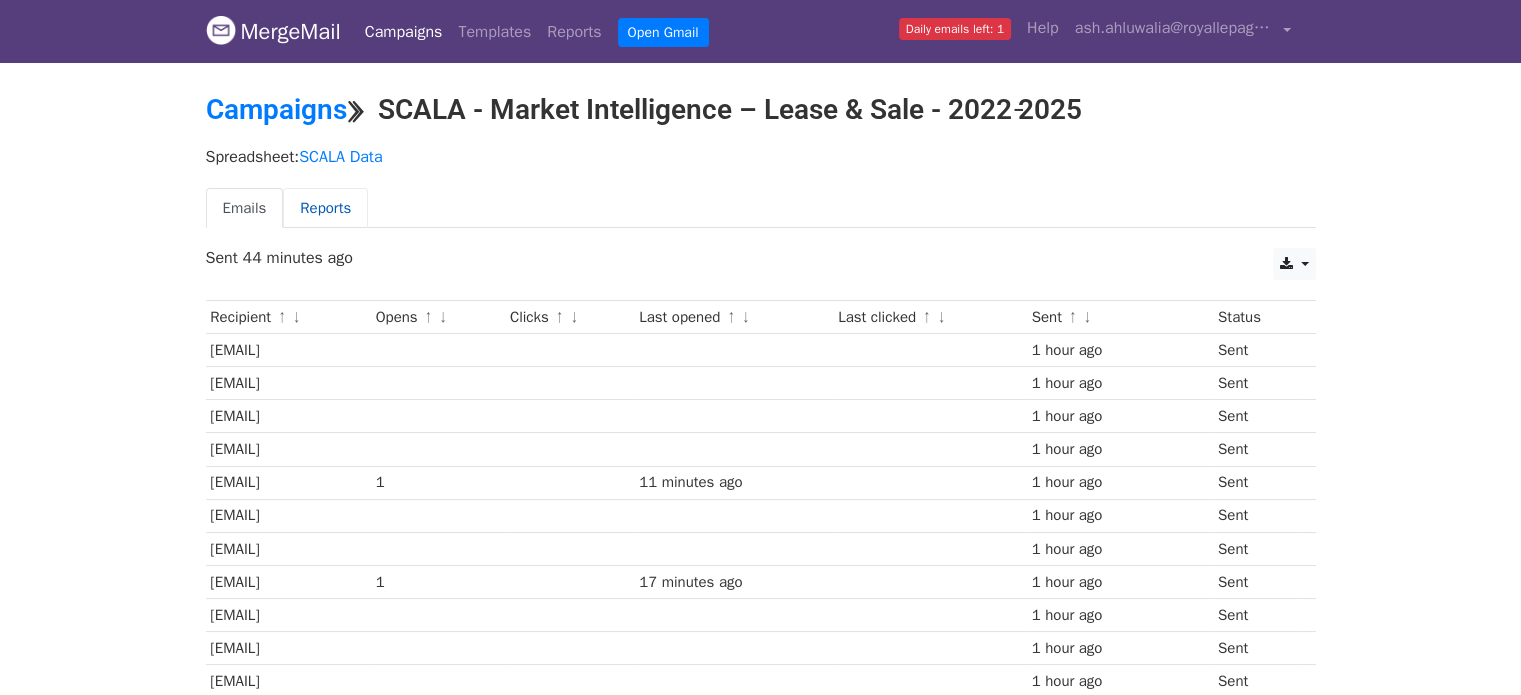 click on "Reports" at bounding box center (325, 208) 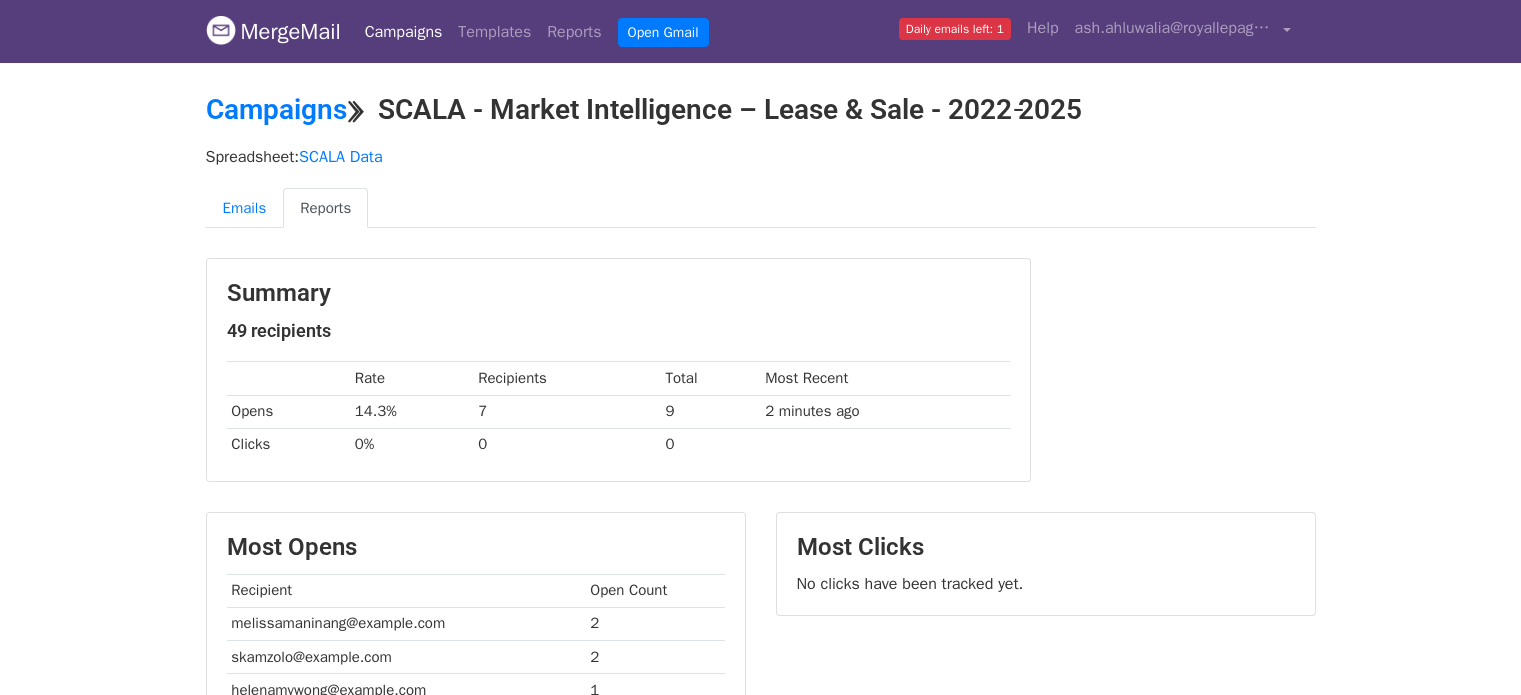scroll, scrollTop: 0, scrollLeft: 0, axis: both 